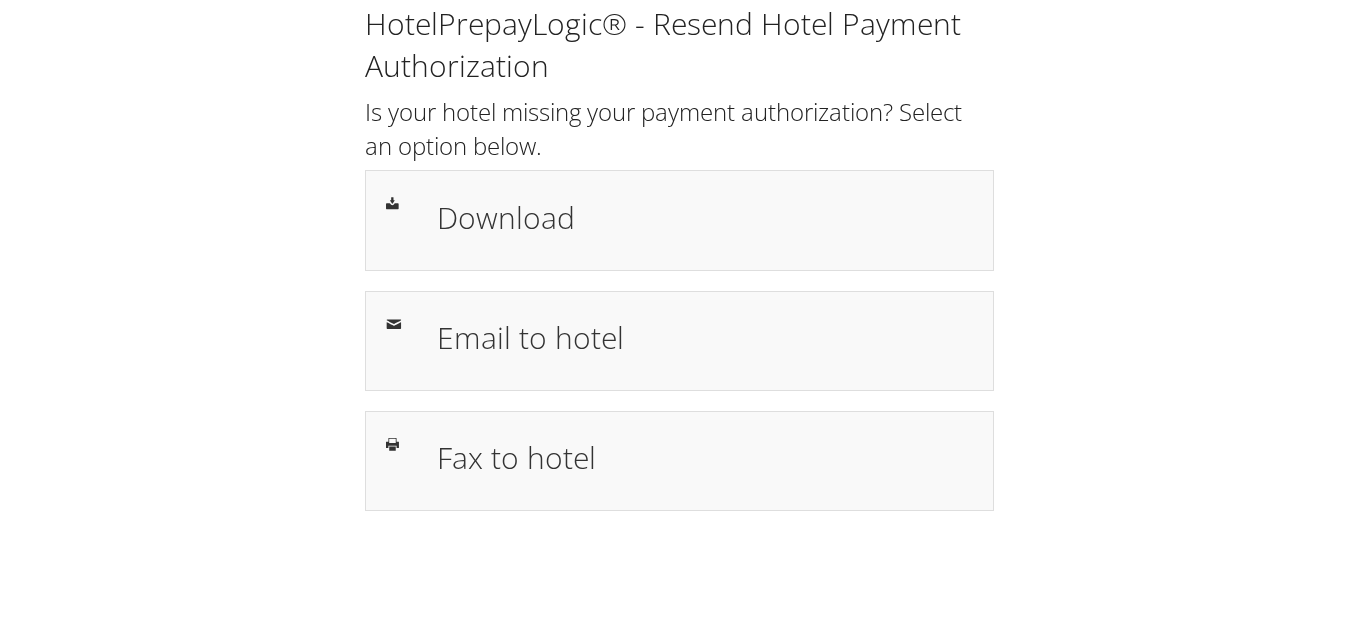 scroll, scrollTop: 0, scrollLeft: 0, axis: both 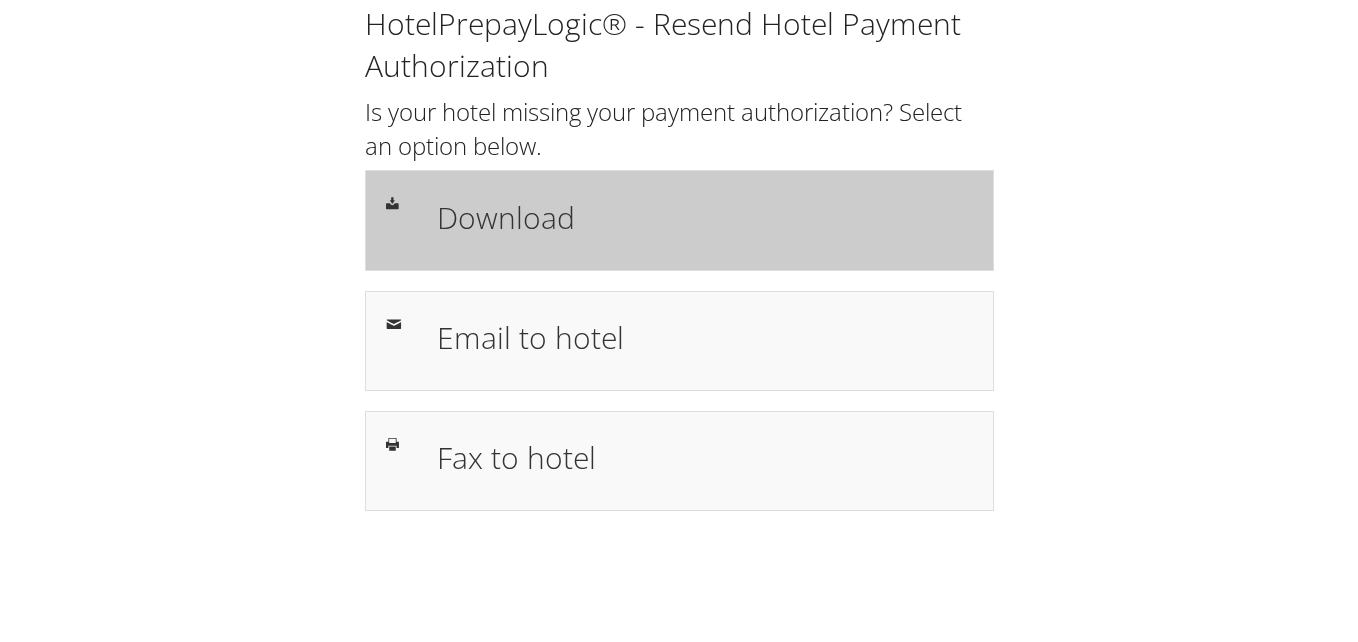 click on "Download" at bounding box center (705, 217) 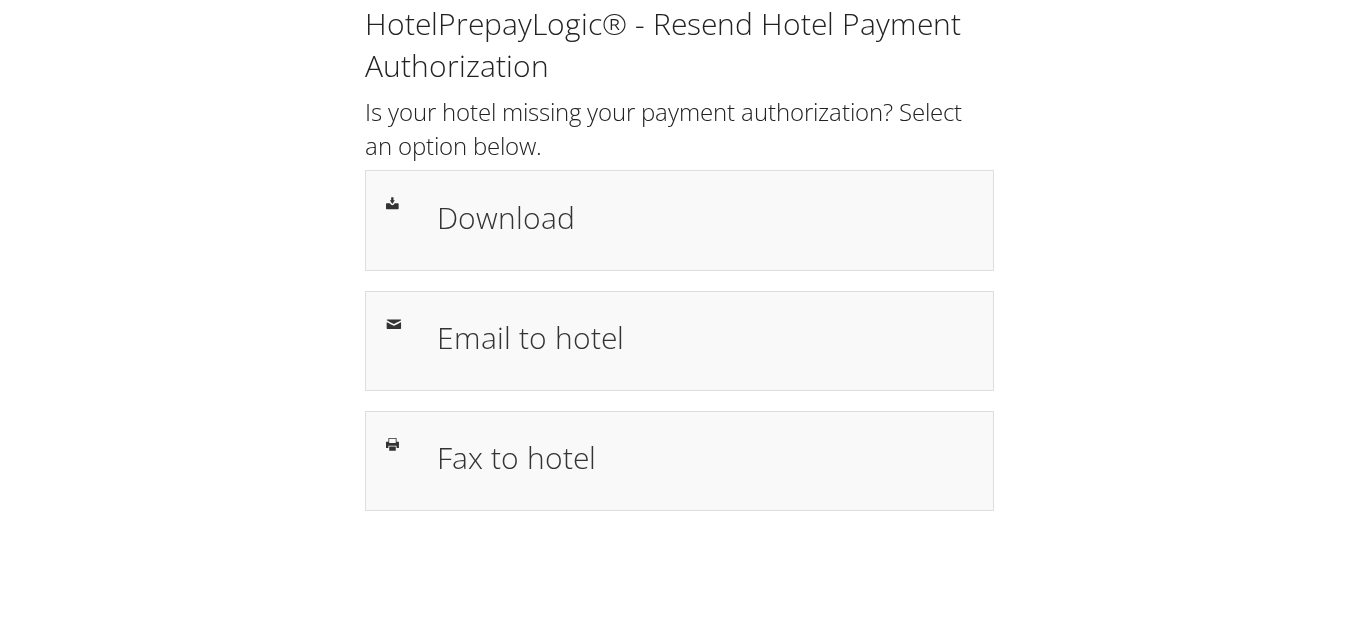 scroll, scrollTop: 0, scrollLeft: 0, axis: both 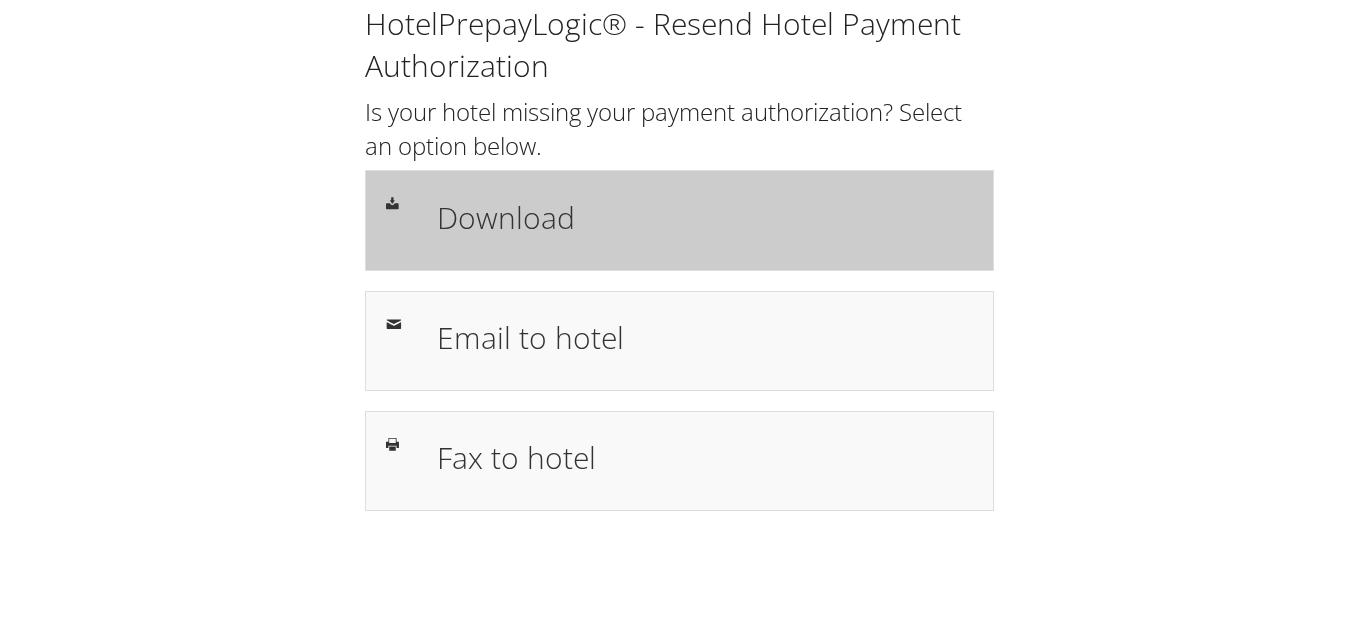 click on "Download" at bounding box center [705, 217] 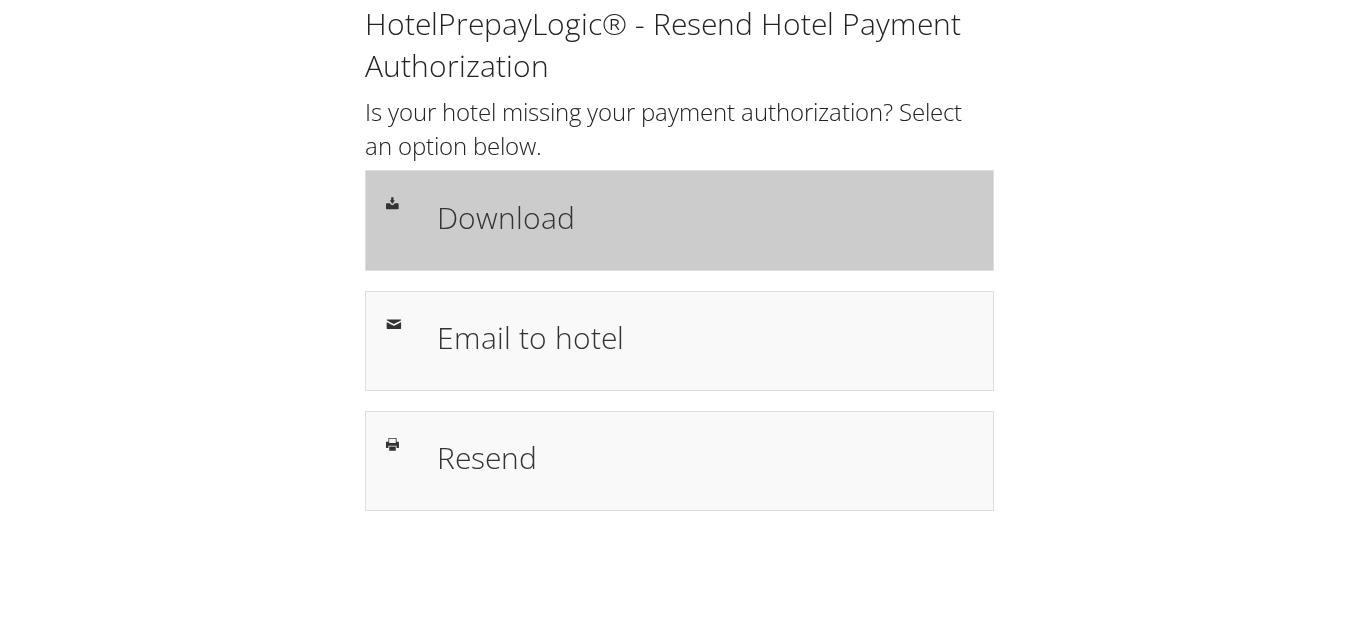 scroll, scrollTop: 0, scrollLeft: 0, axis: both 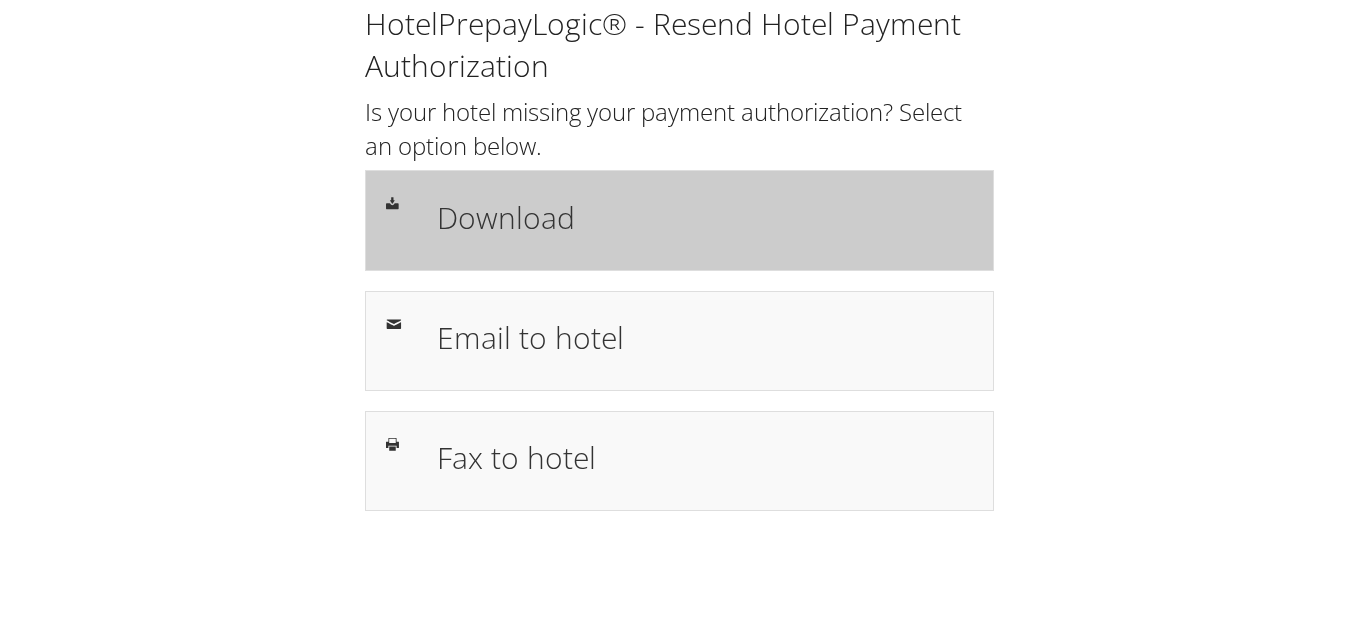 click on "Download" at bounding box center (705, 217) 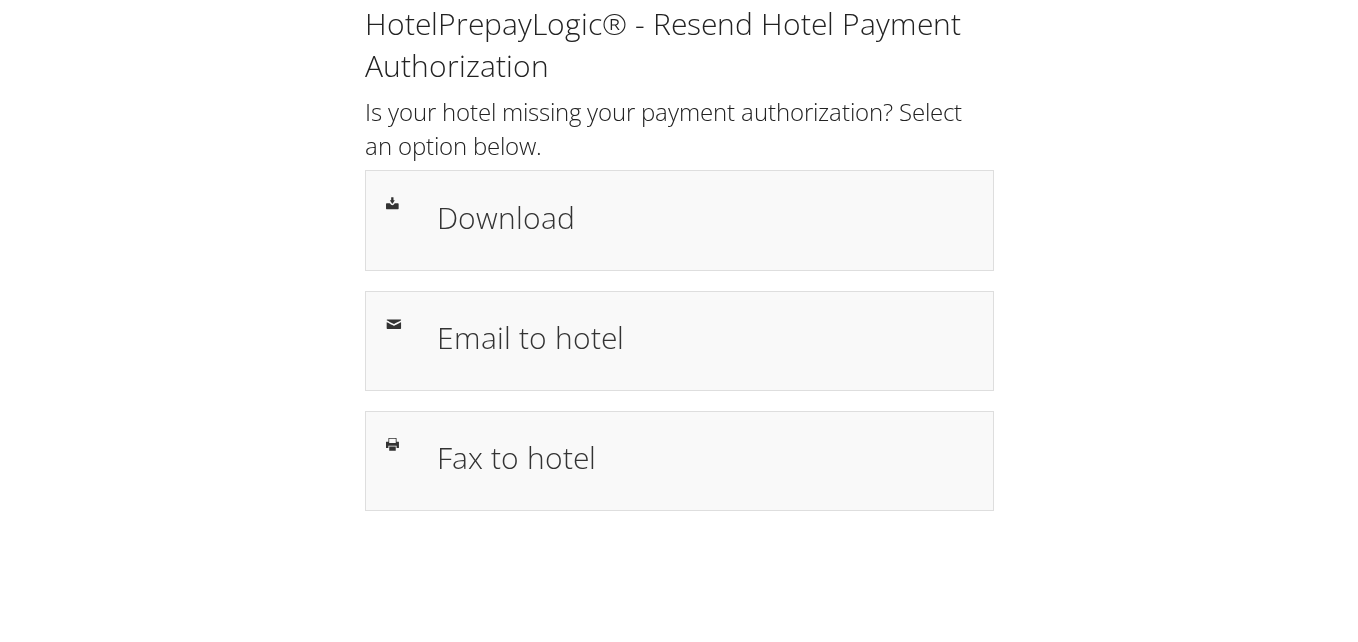 scroll, scrollTop: 0, scrollLeft: 0, axis: both 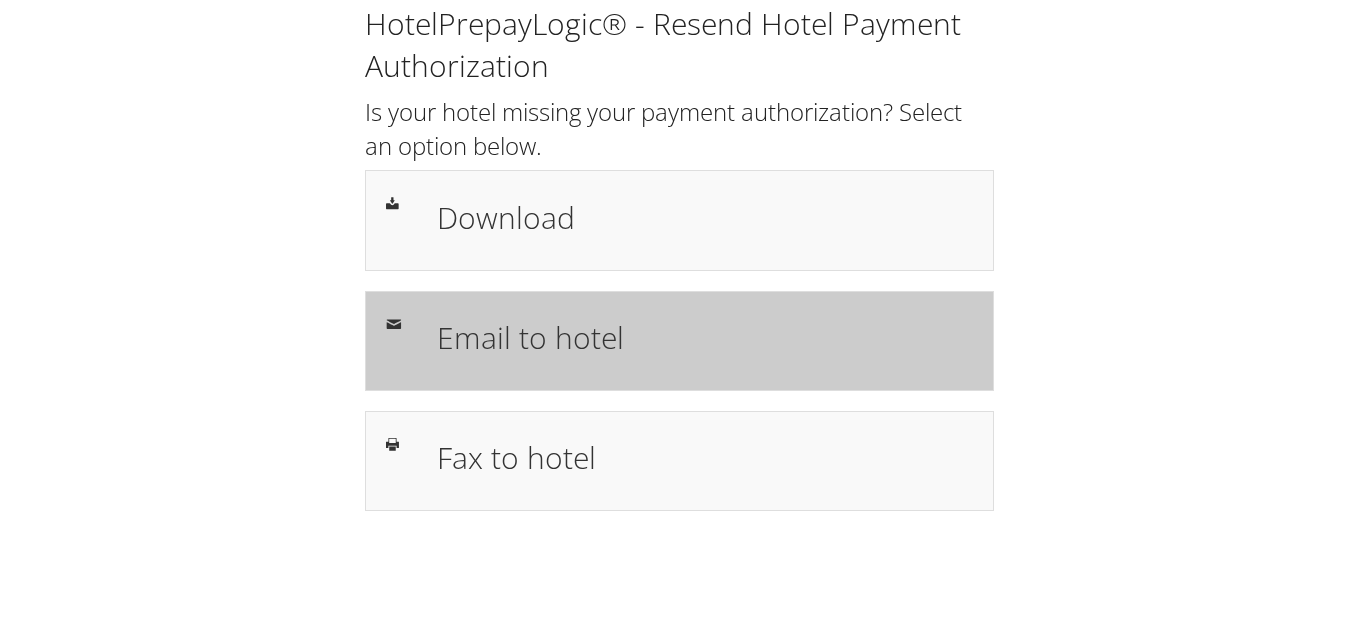 click on "Email to hotel" at bounding box center [705, 337] 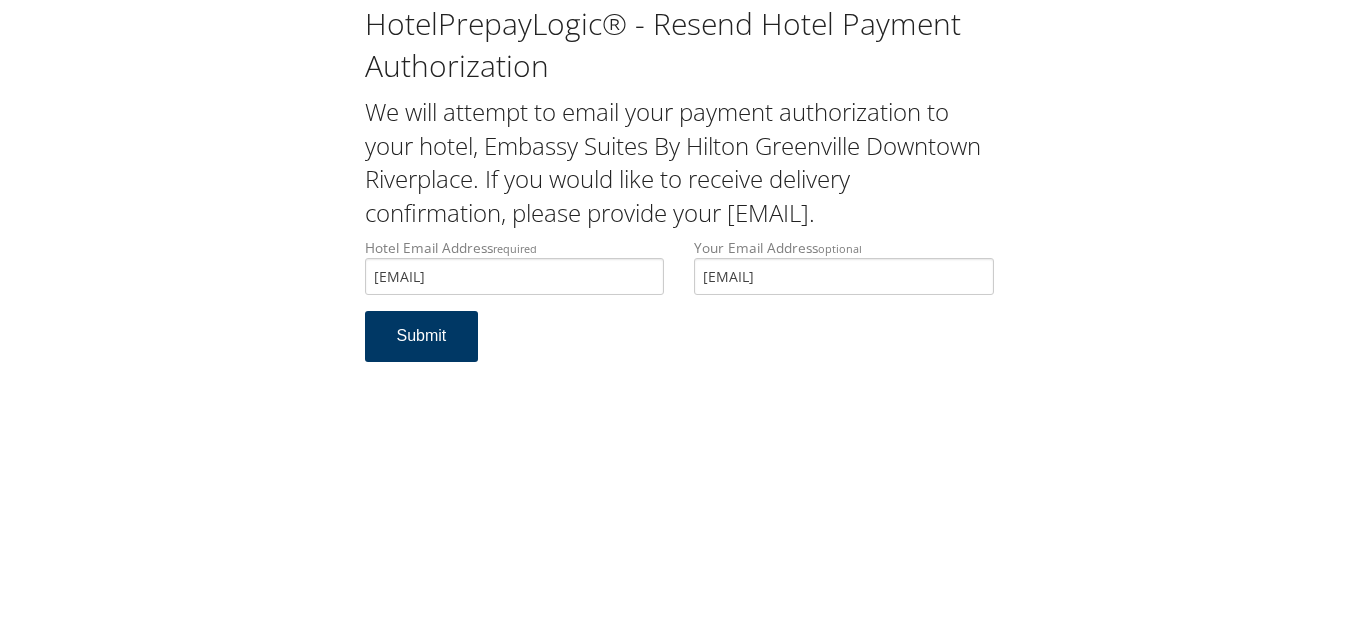 scroll, scrollTop: 0, scrollLeft: 0, axis: both 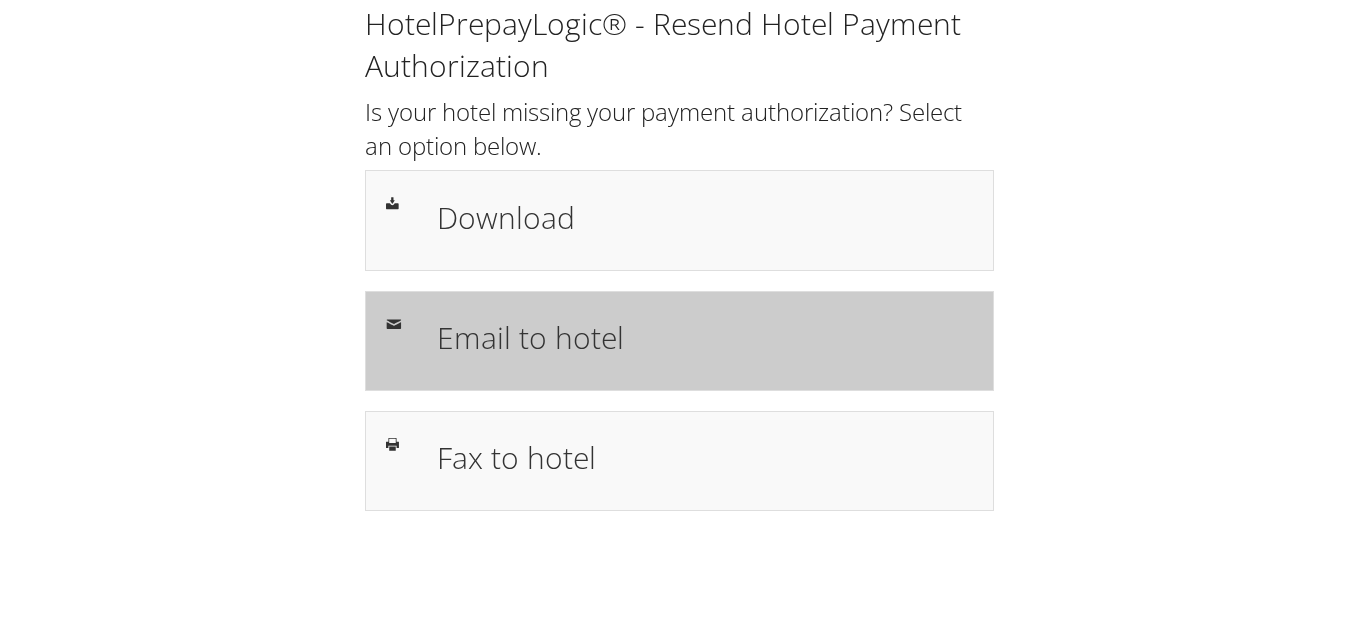 click on "Email to hotel" at bounding box center [705, 337] 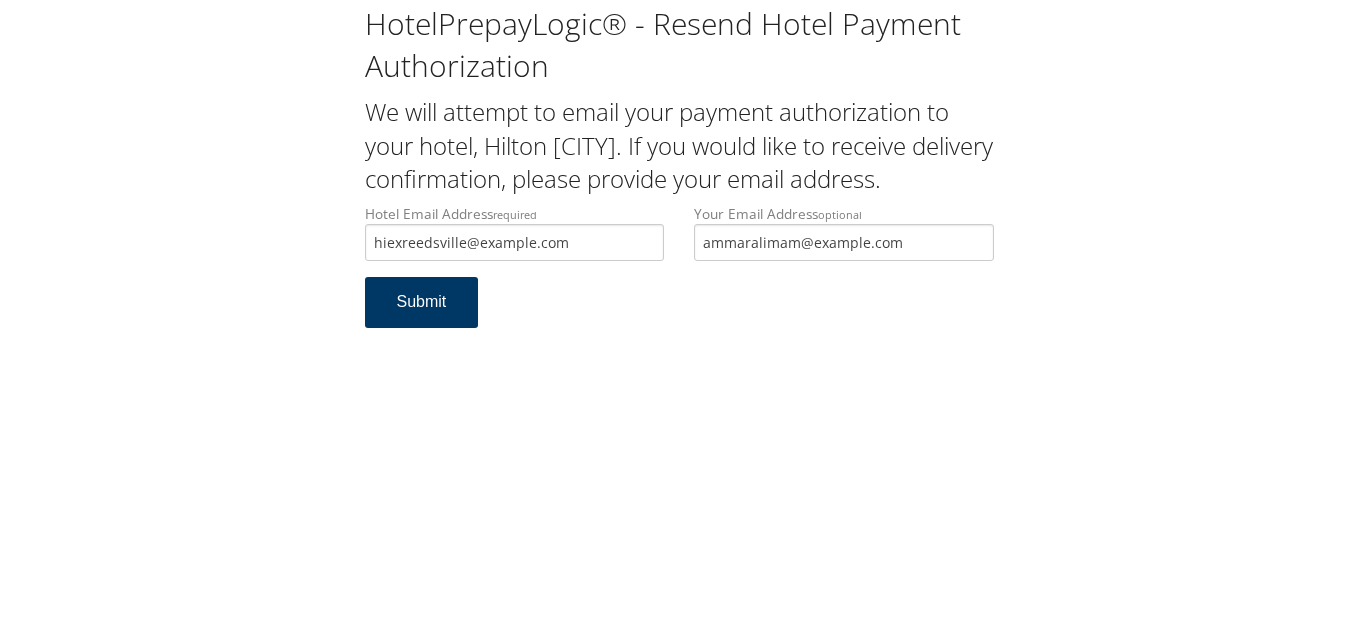 scroll, scrollTop: 0, scrollLeft: 0, axis: both 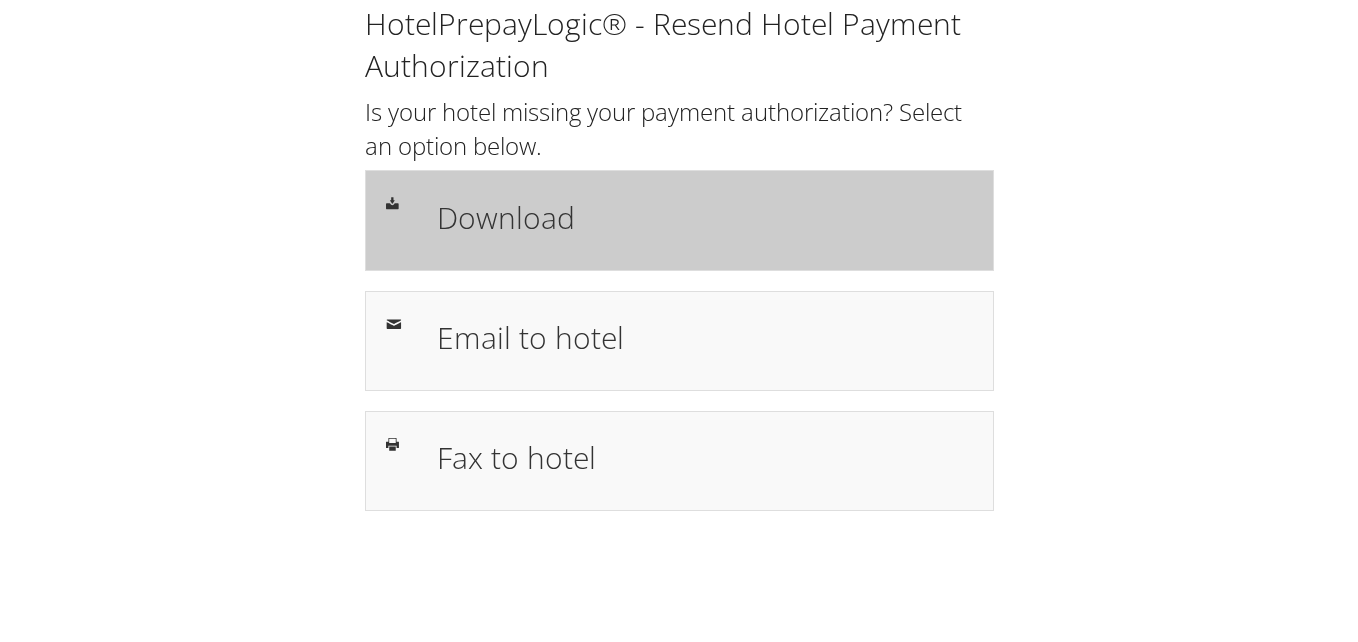 click on "Download" at bounding box center [705, 217] 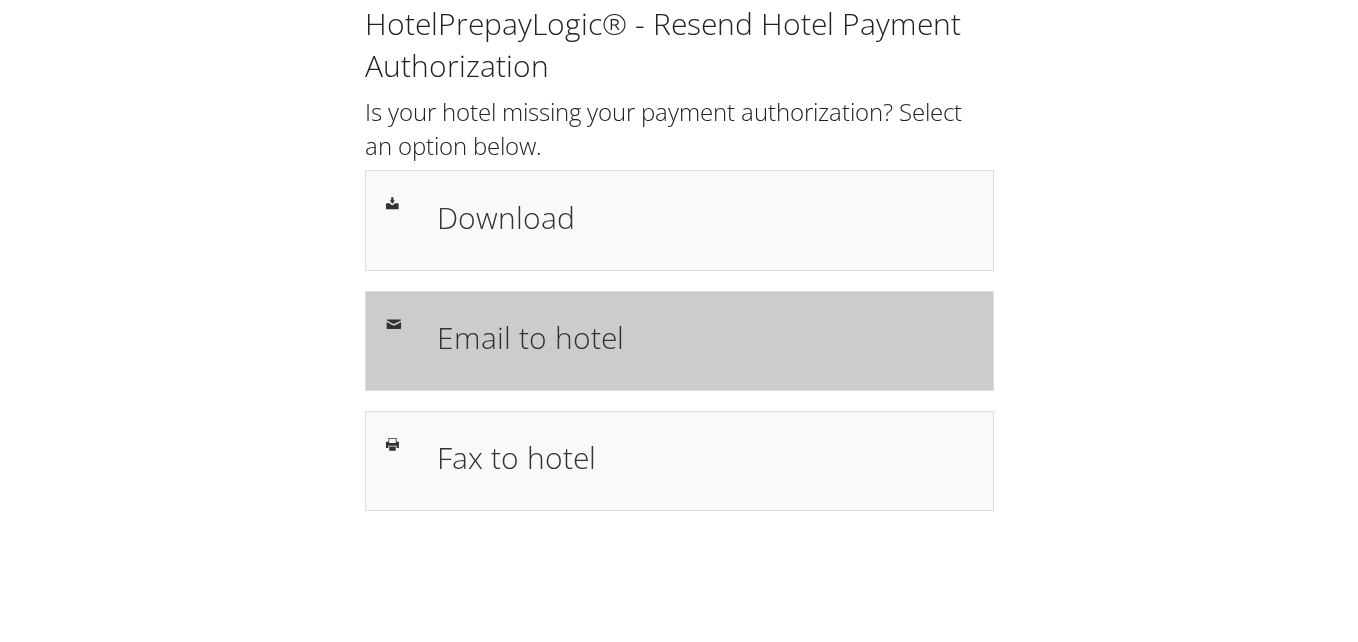 click on "Email to hotel" at bounding box center (705, 337) 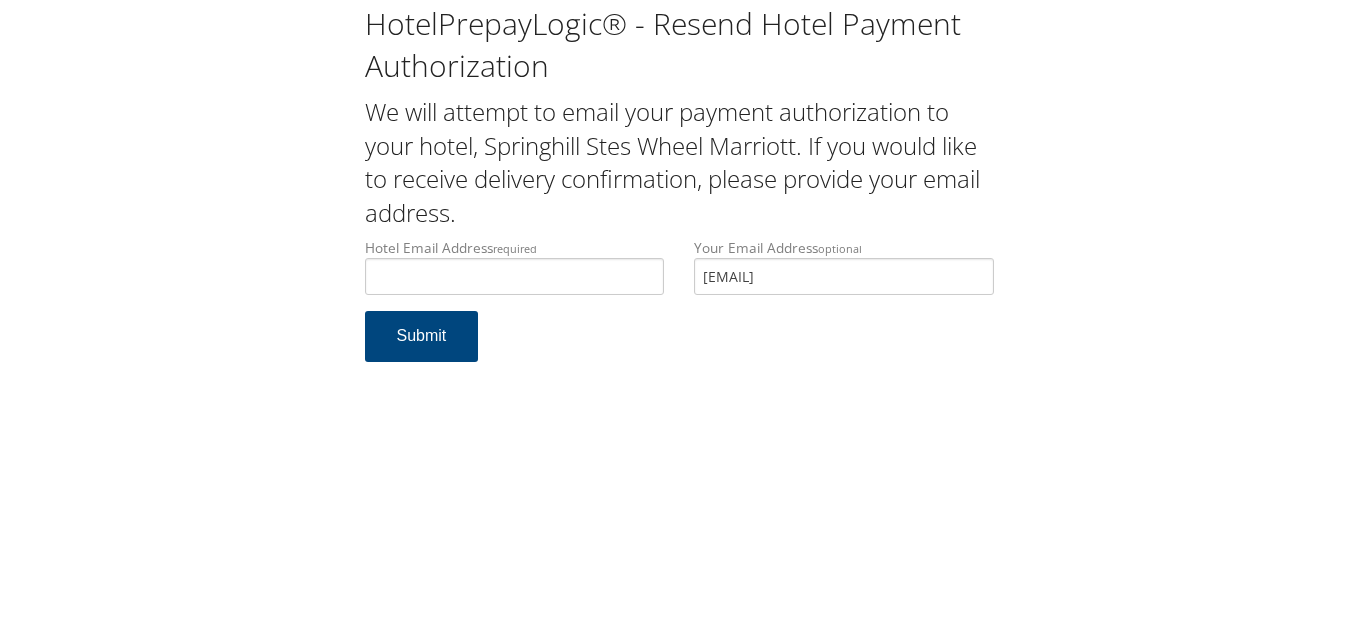click on "Hotel Email Address  required" at bounding box center (515, 276) 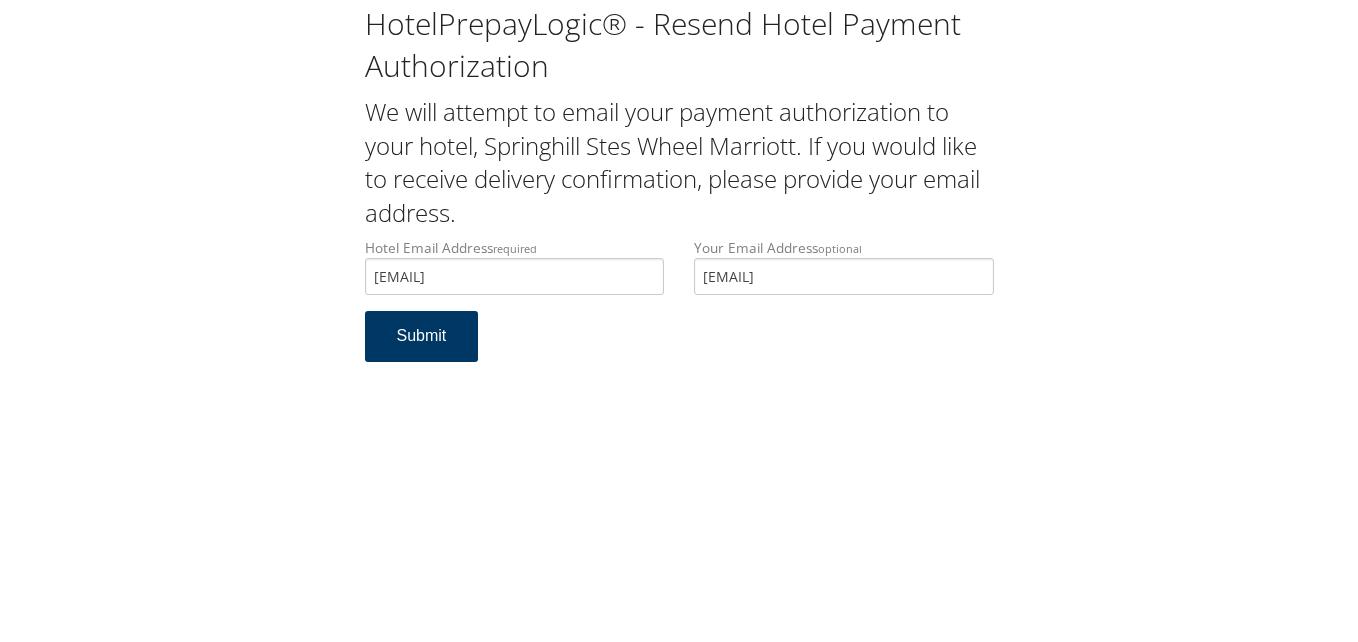 type on "[EMAIL]" 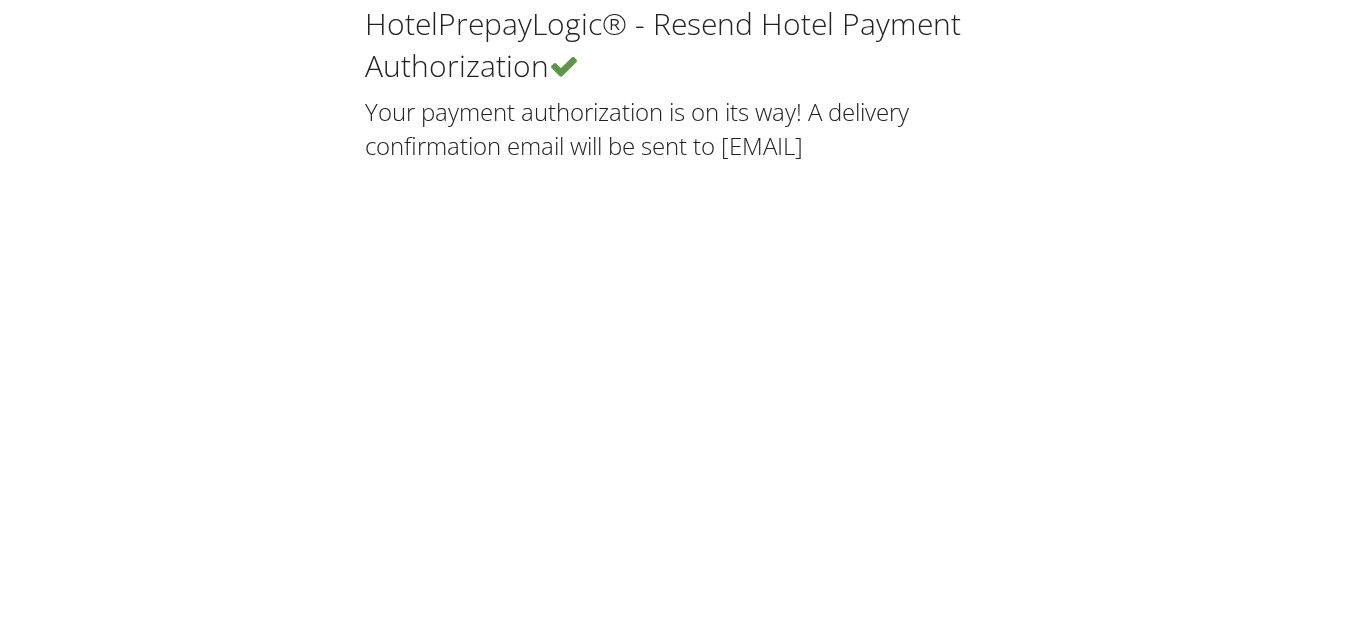 scroll, scrollTop: 0, scrollLeft: 0, axis: both 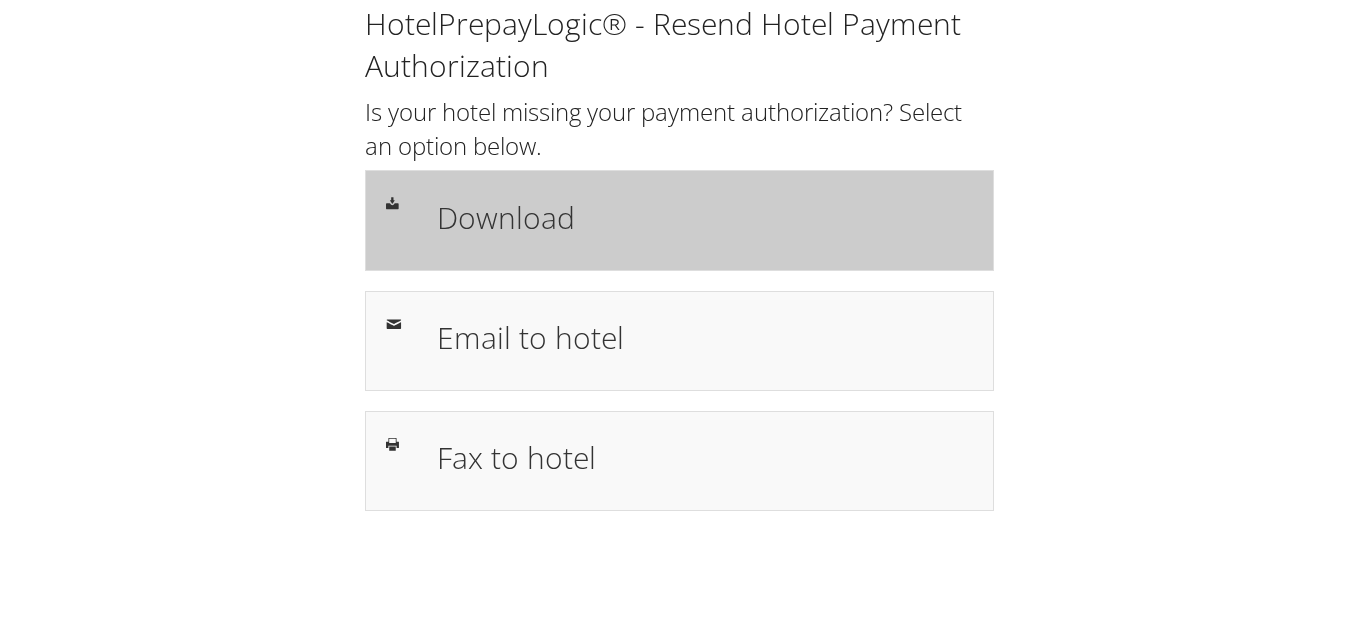 click on "Download" at bounding box center [705, 217] 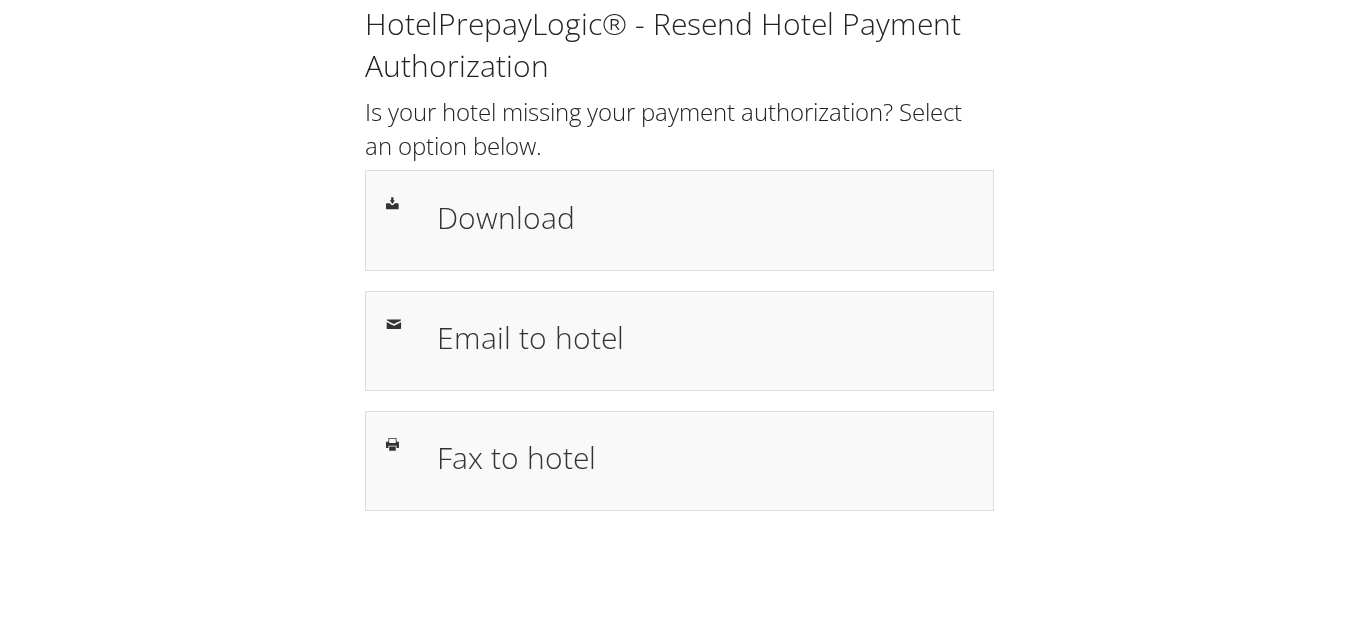 scroll, scrollTop: 0, scrollLeft: 0, axis: both 